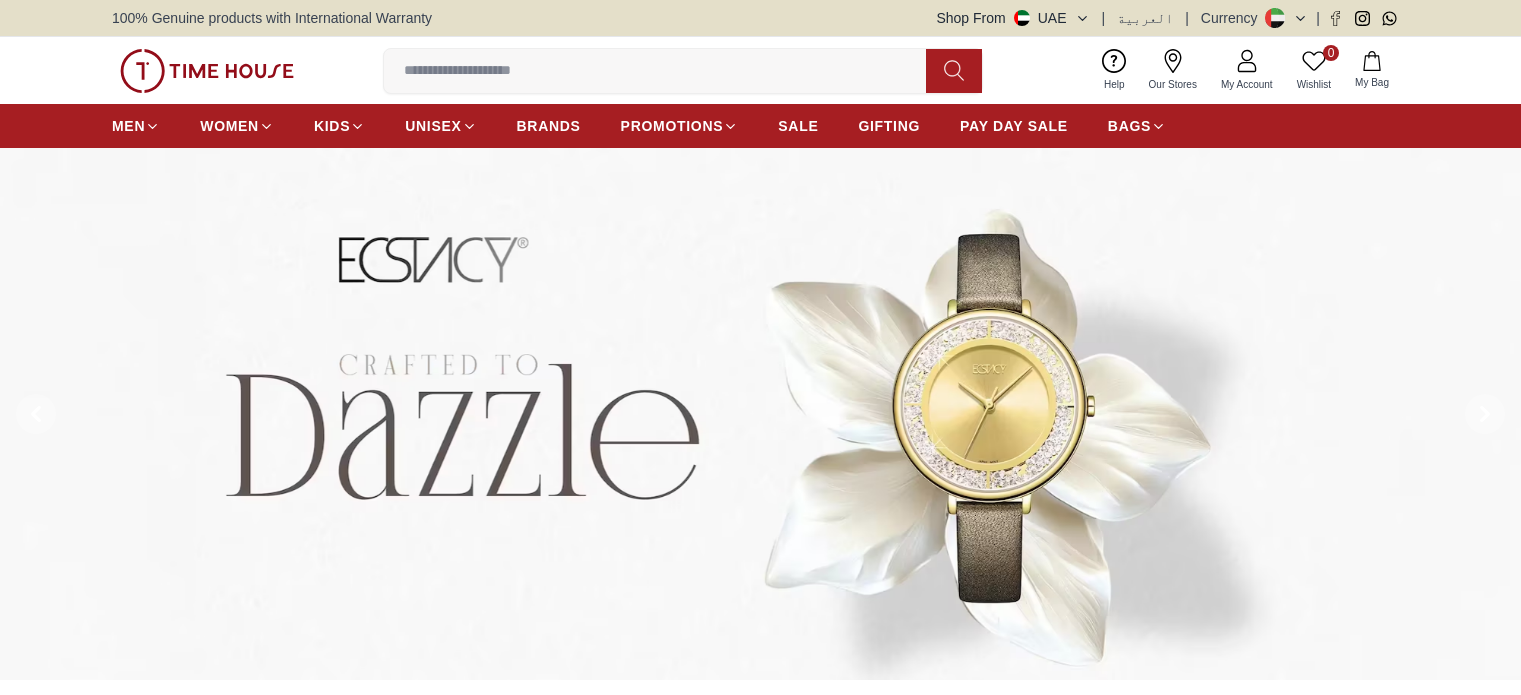 scroll, scrollTop: 0, scrollLeft: 0, axis: both 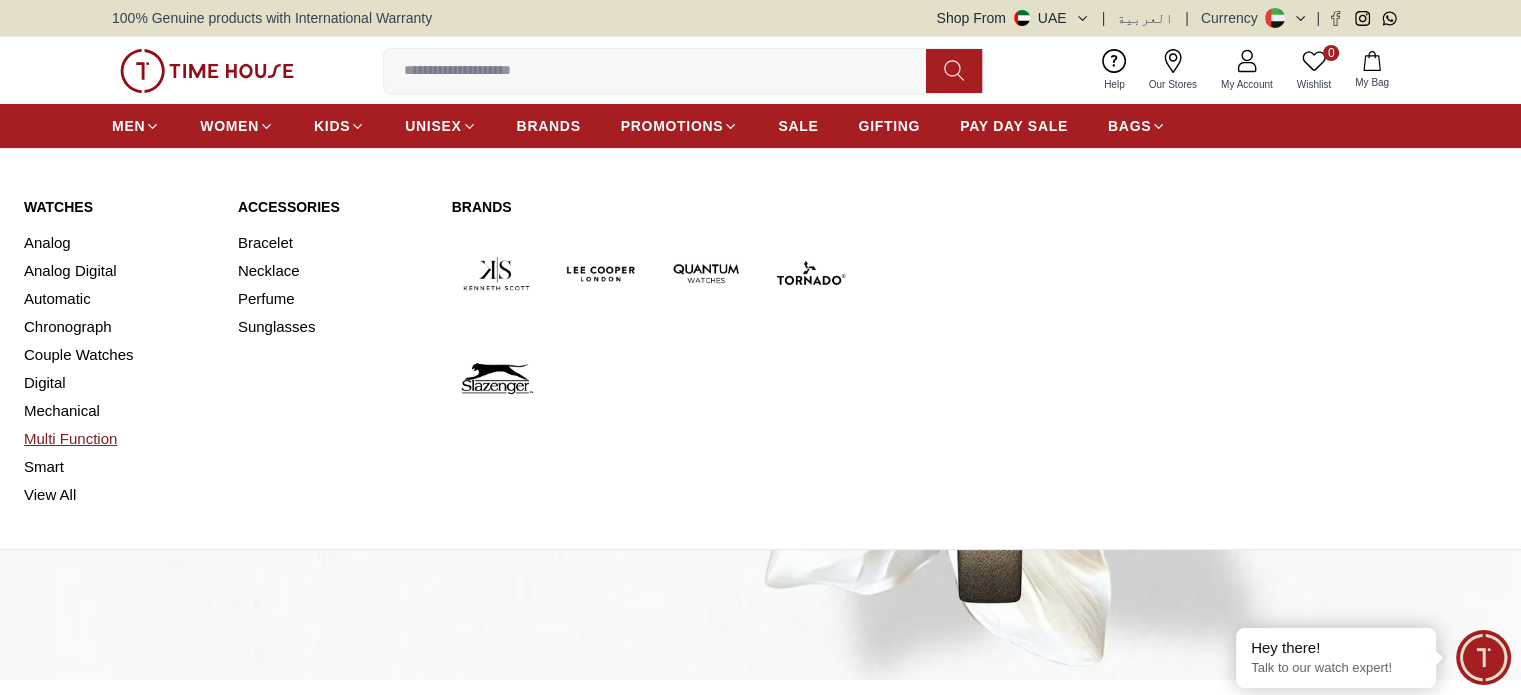 click on "Multi Function" at bounding box center [119, 439] 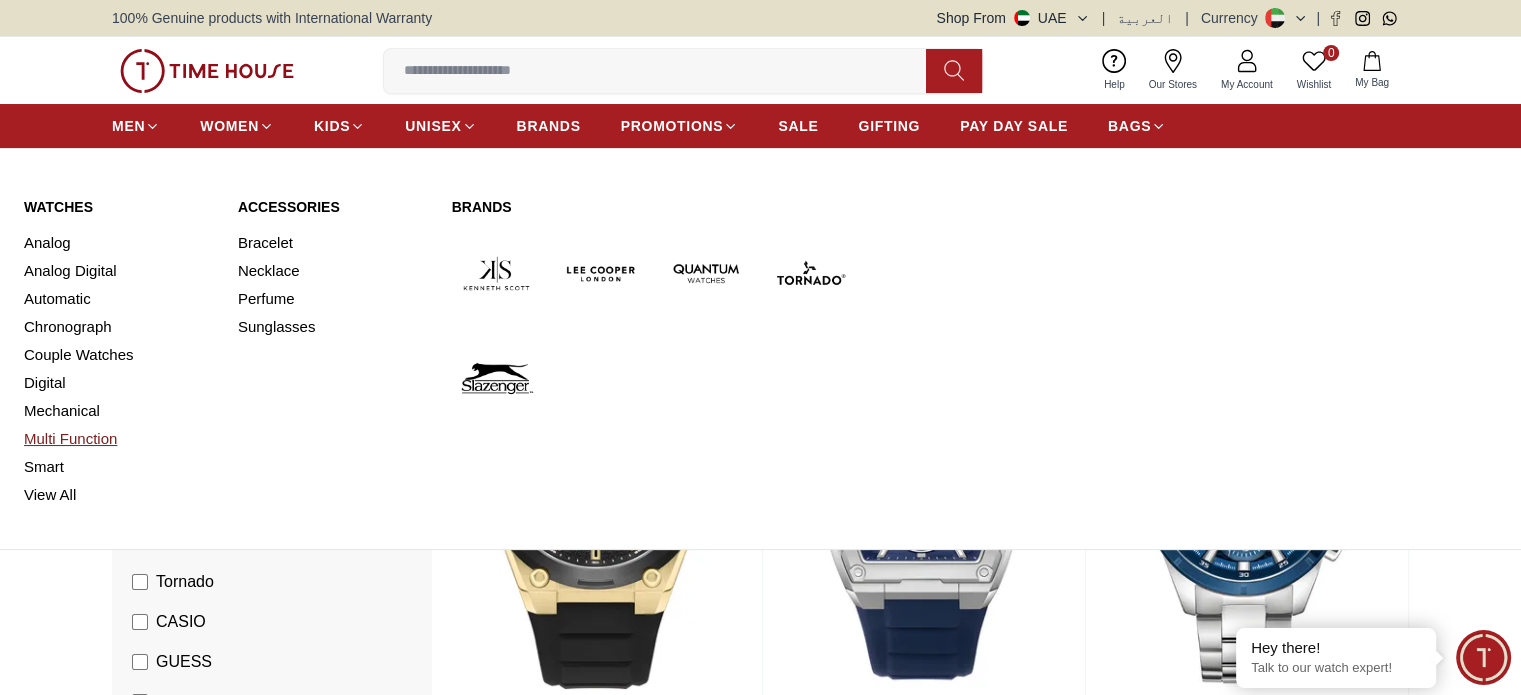 click on "Multi Function" at bounding box center (119, 439) 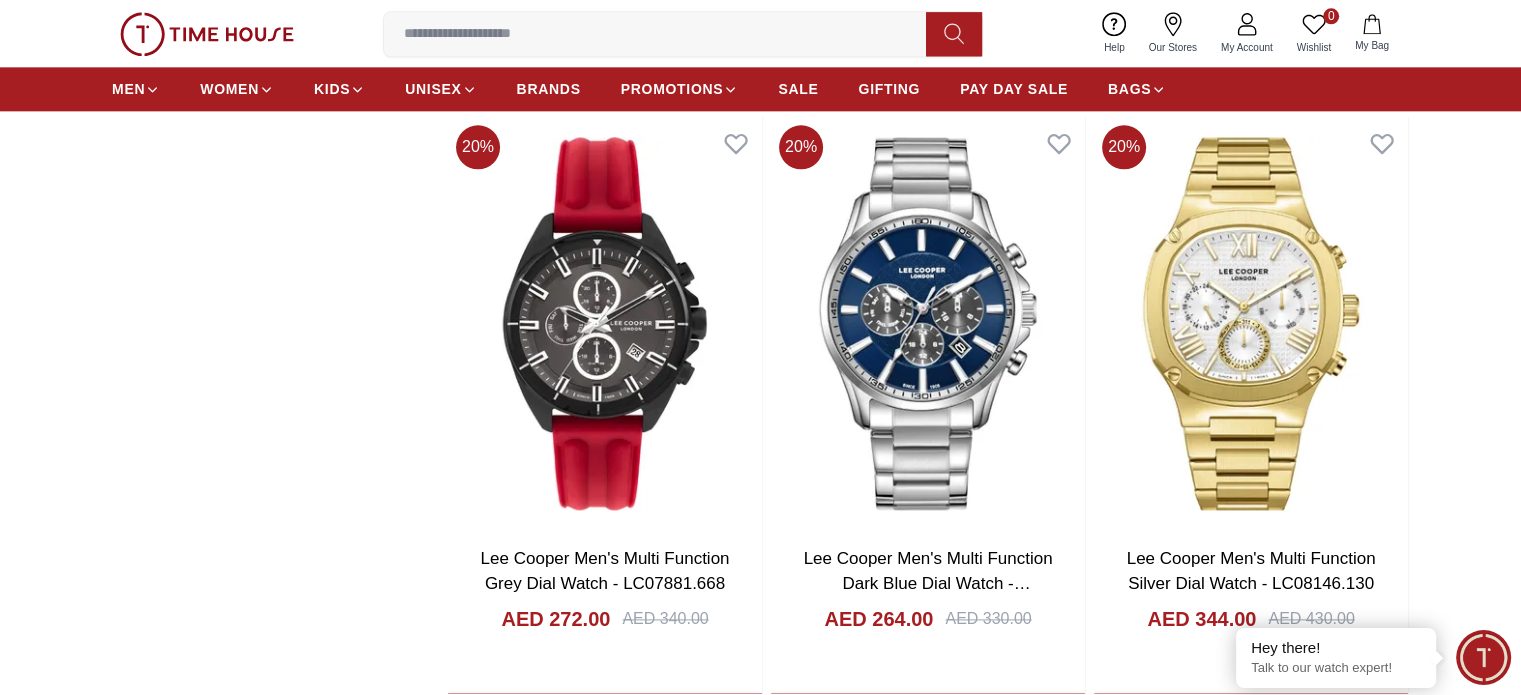 scroll, scrollTop: 2600, scrollLeft: 0, axis: vertical 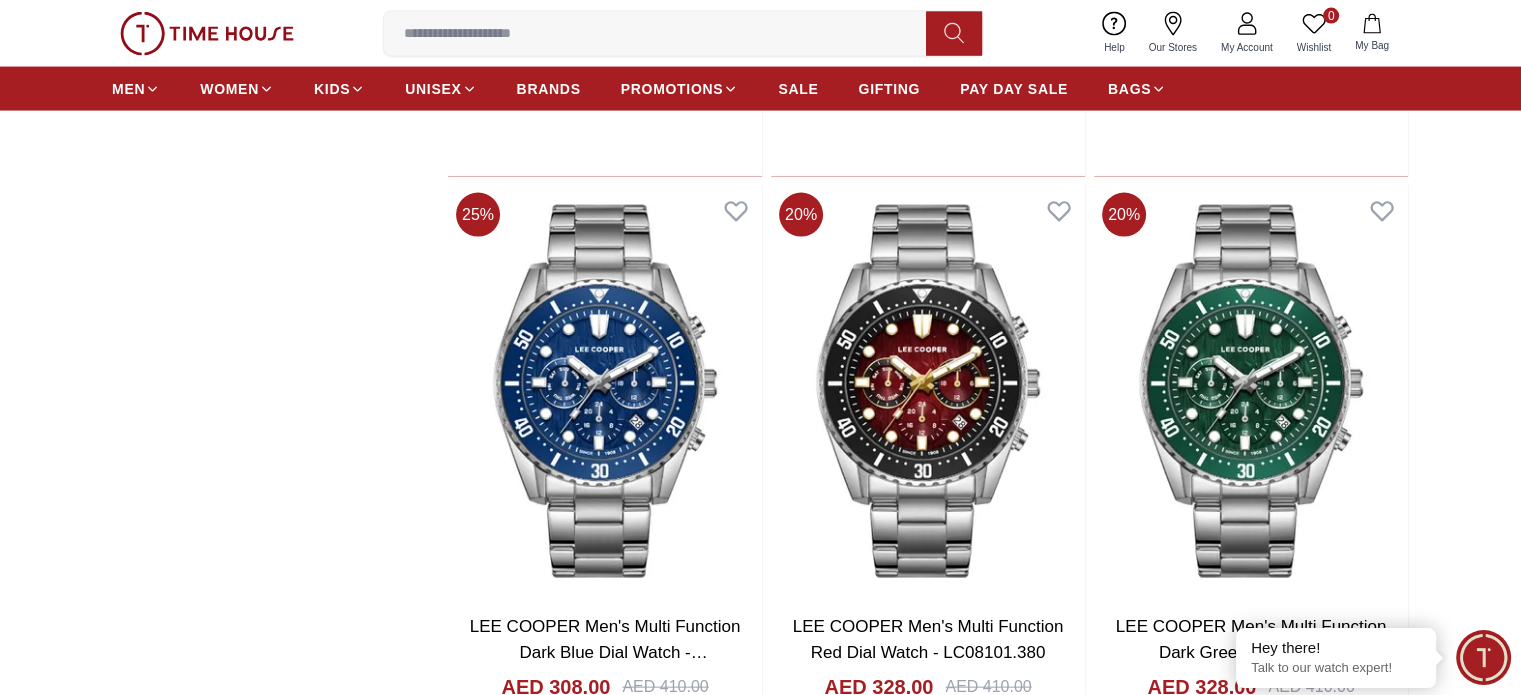 click at bounding box center (1251, 2143) 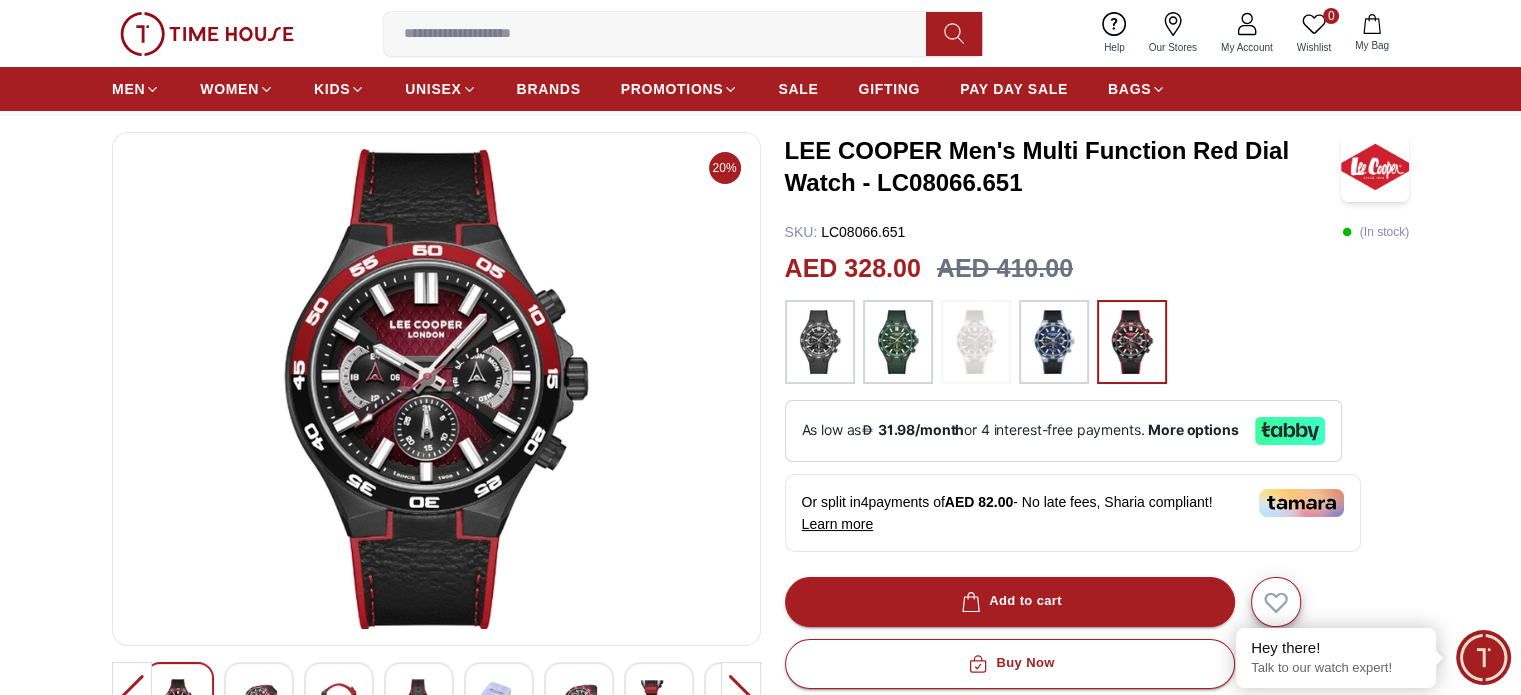scroll, scrollTop: 100, scrollLeft: 0, axis: vertical 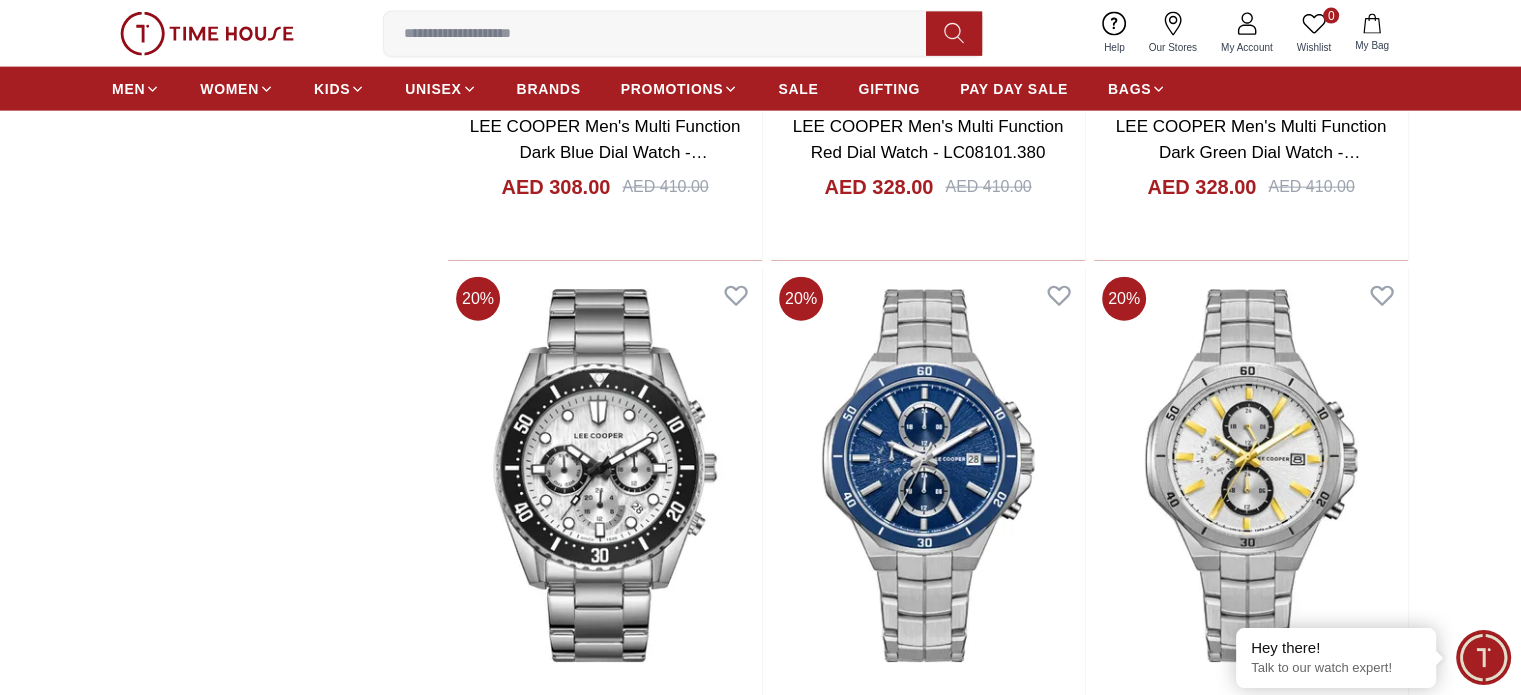 click on "LEE COOPER Men's Multi Function Dark Blue Dial Watch - LC08003.099" at bounding box center (1251, 3073) 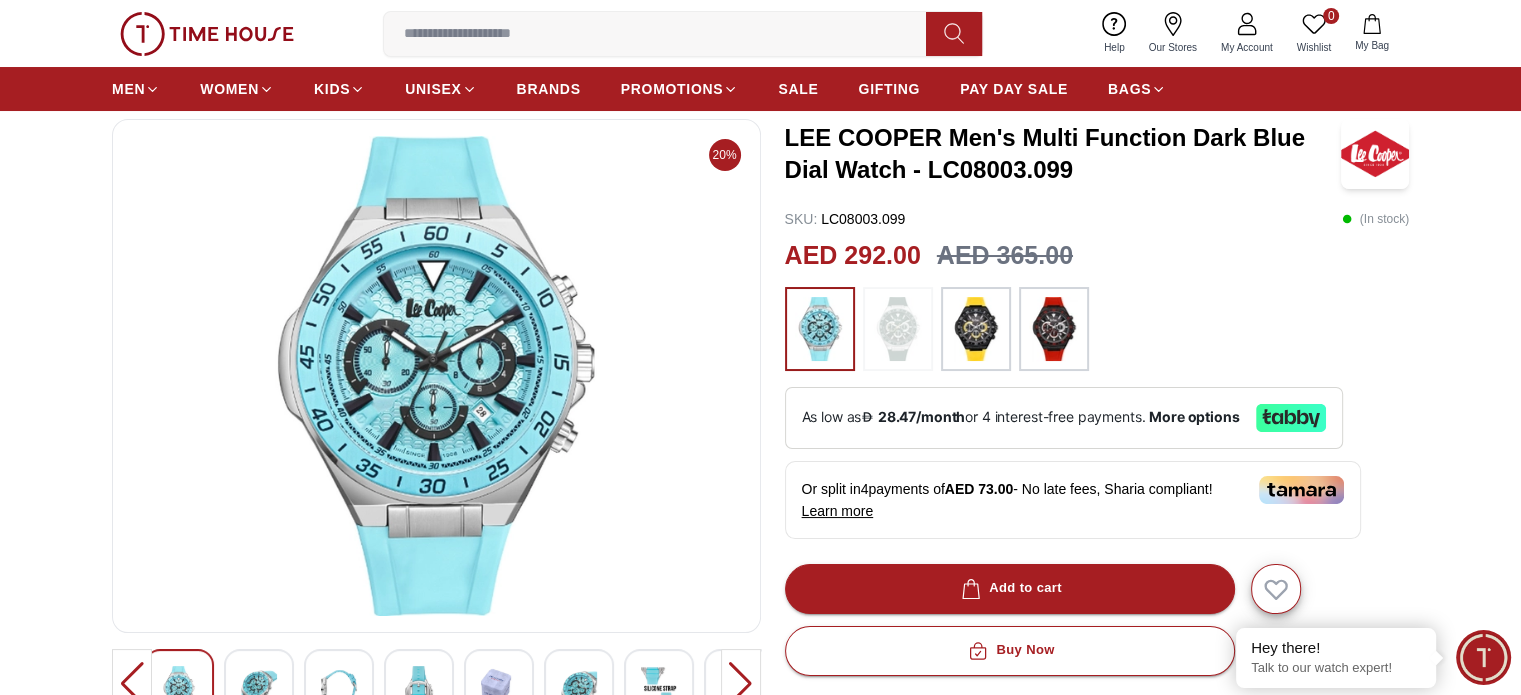 scroll, scrollTop: 100, scrollLeft: 0, axis: vertical 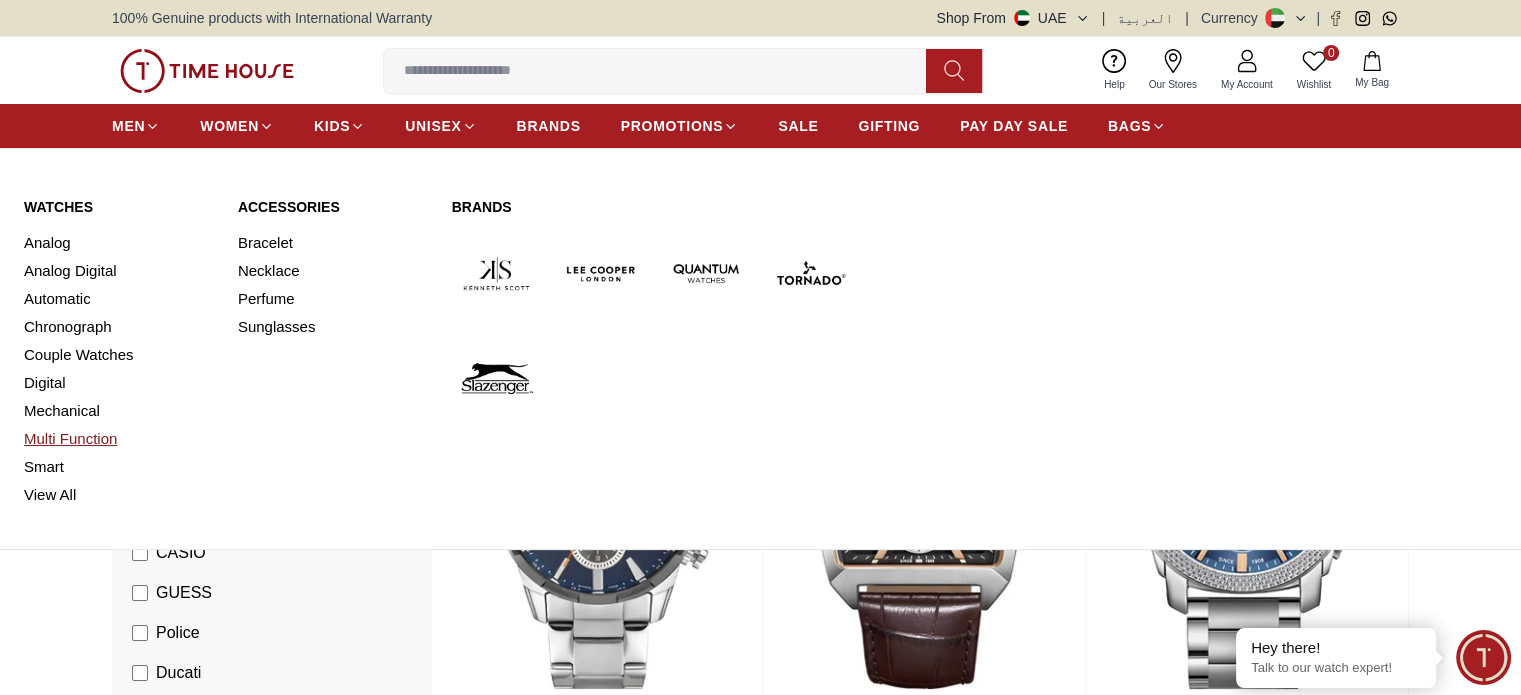 click on "Multi Function" at bounding box center (119, 439) 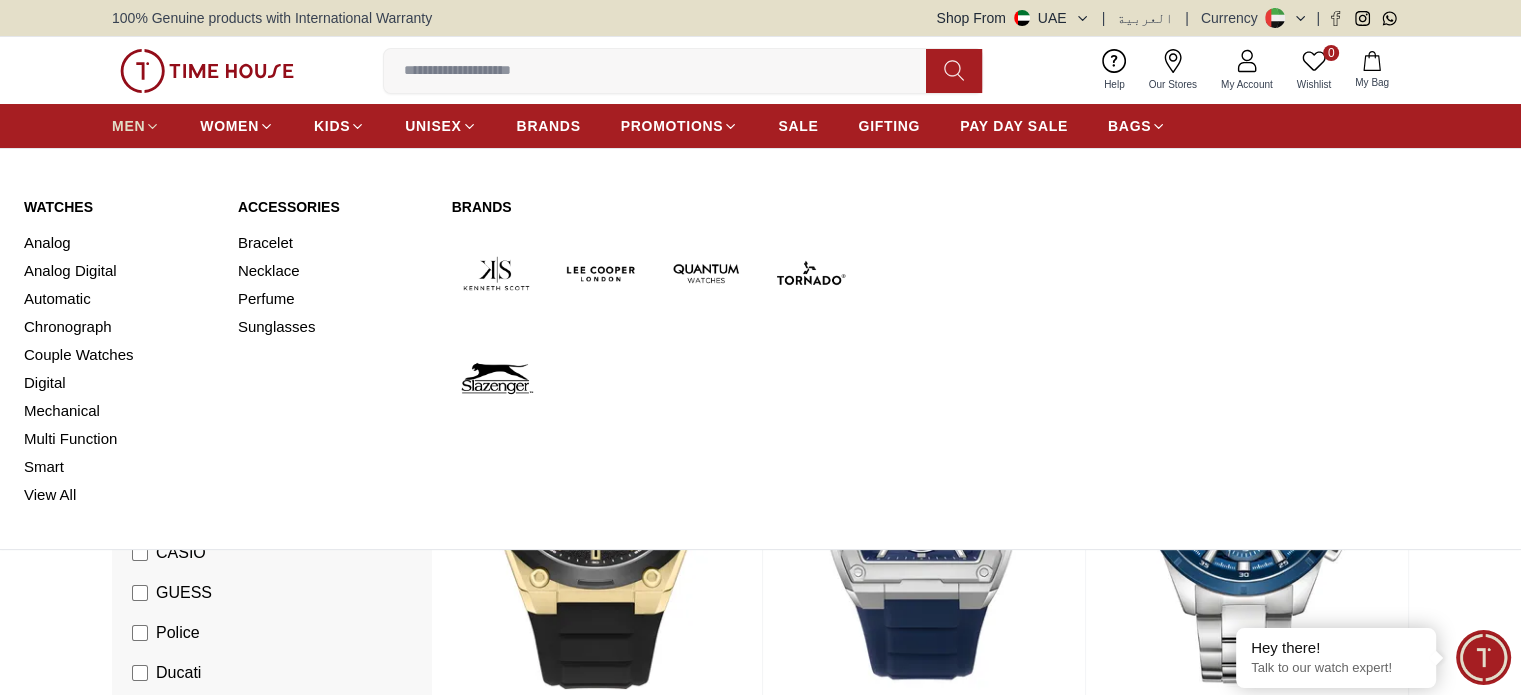click on "MEN" at bounding box center (128, 126) 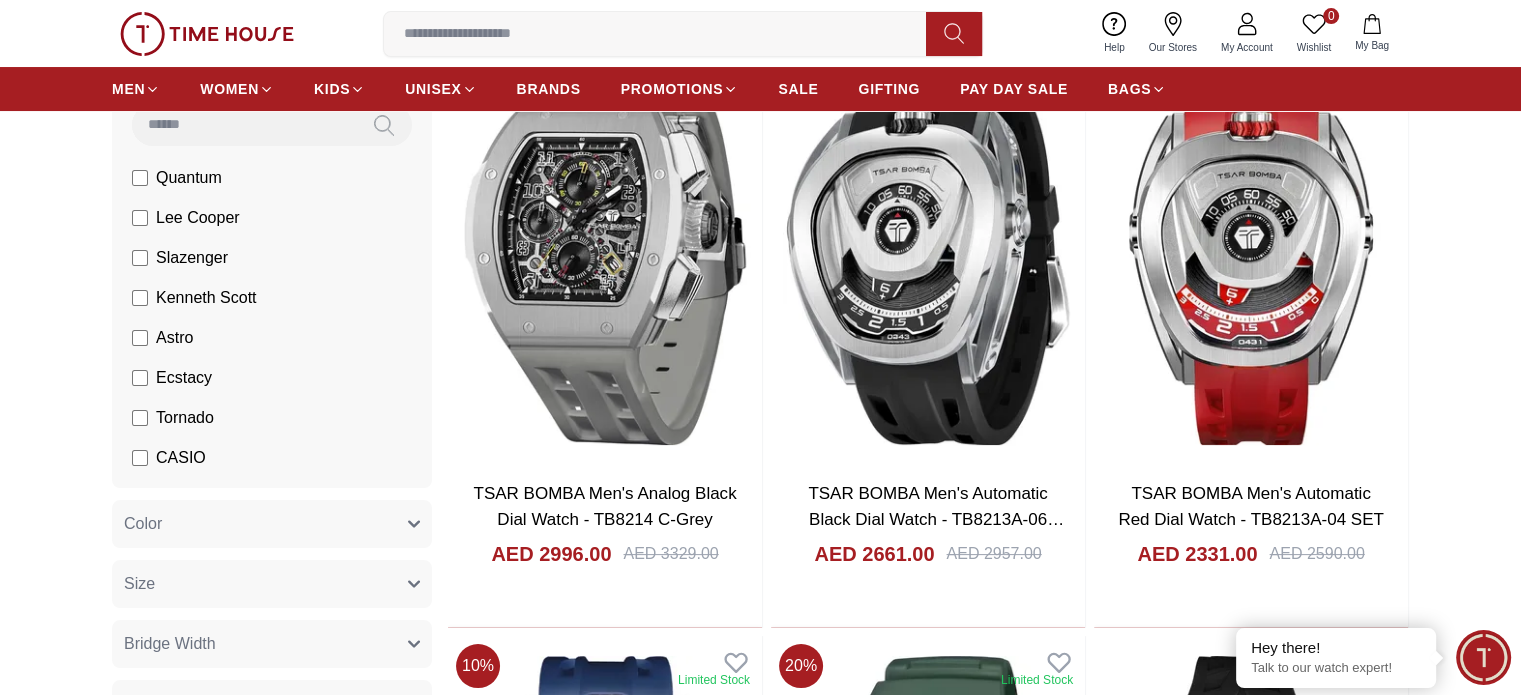 scroll, scrollTop: 0, scrollLeft: 0, axis: both 